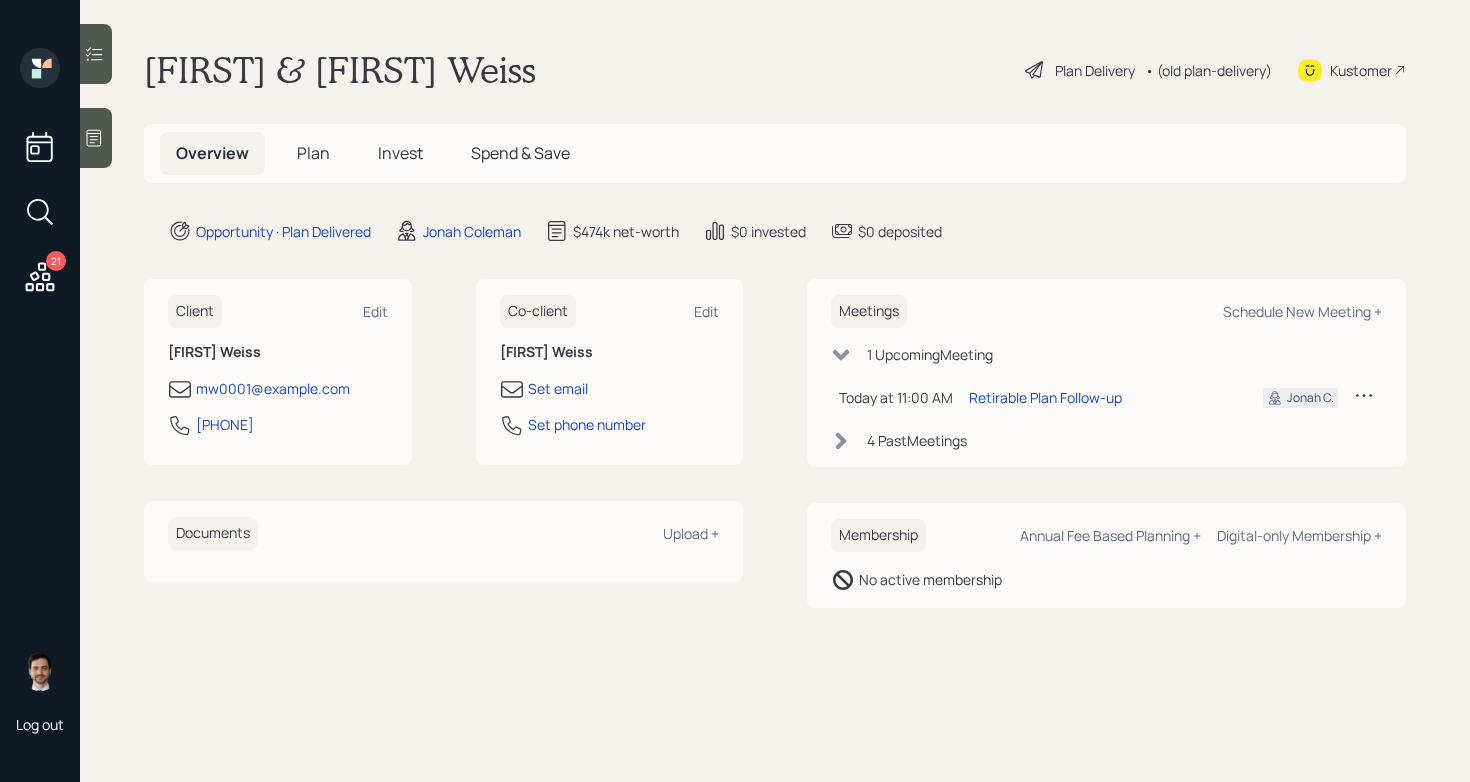 scroll, scrollTop: 0, scrollLeft: 0, axis: both 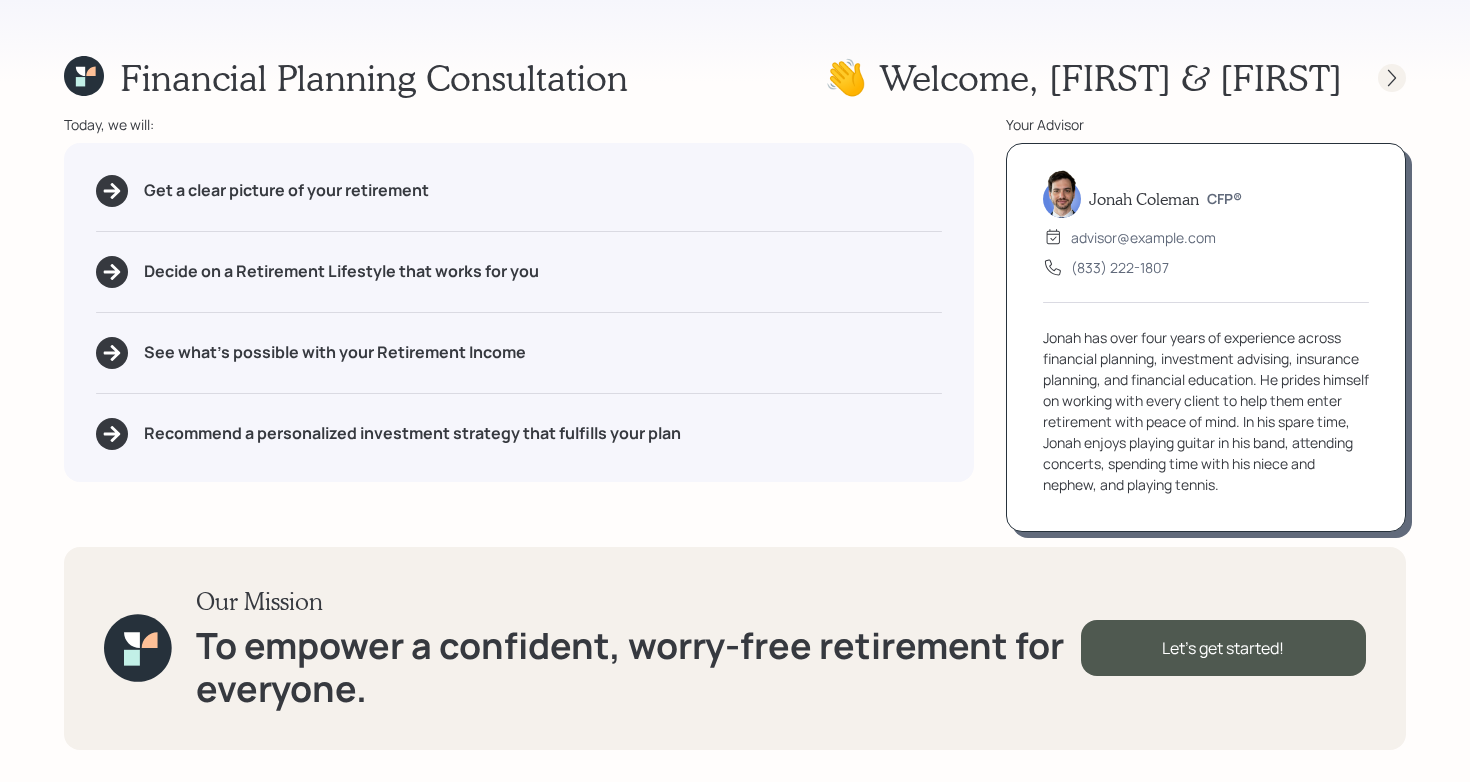 click 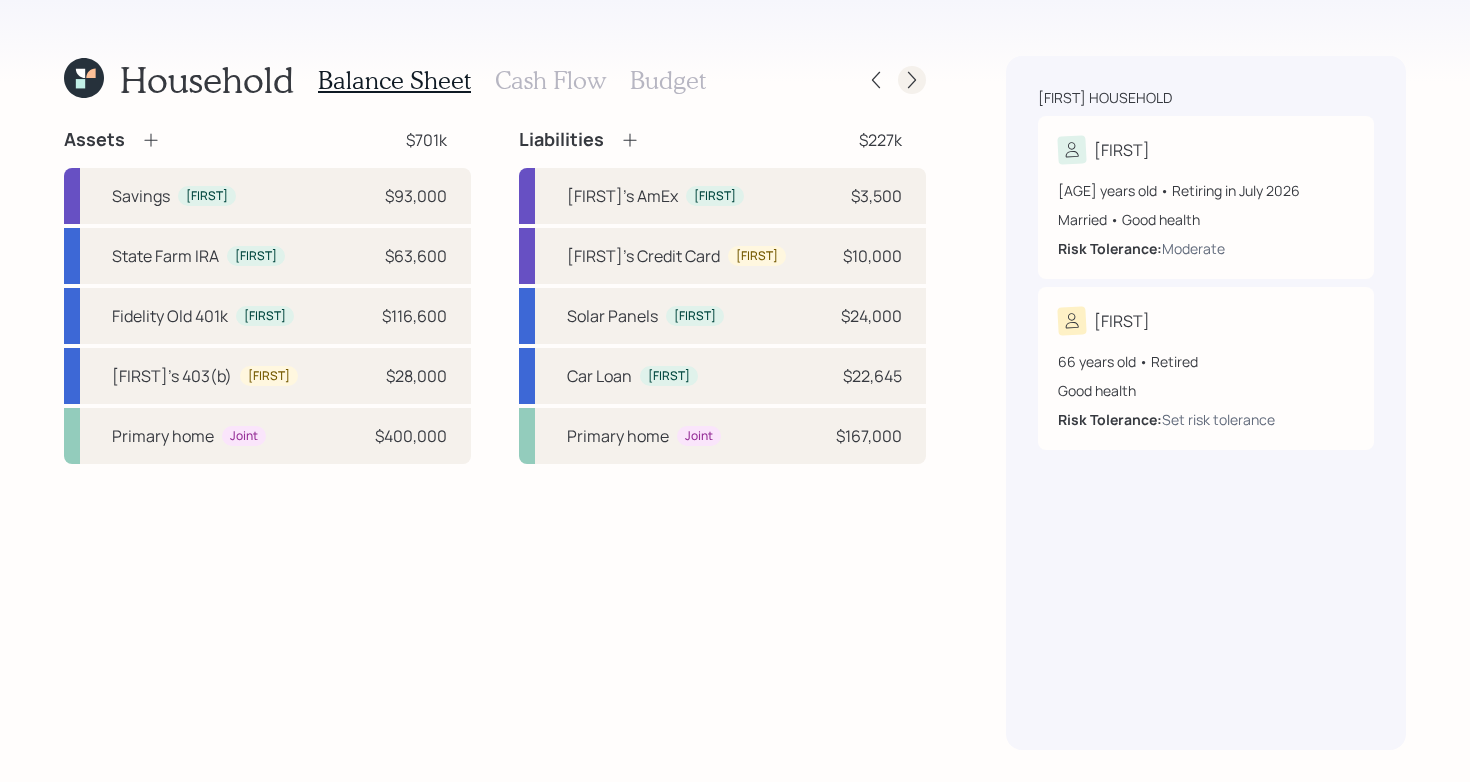 click 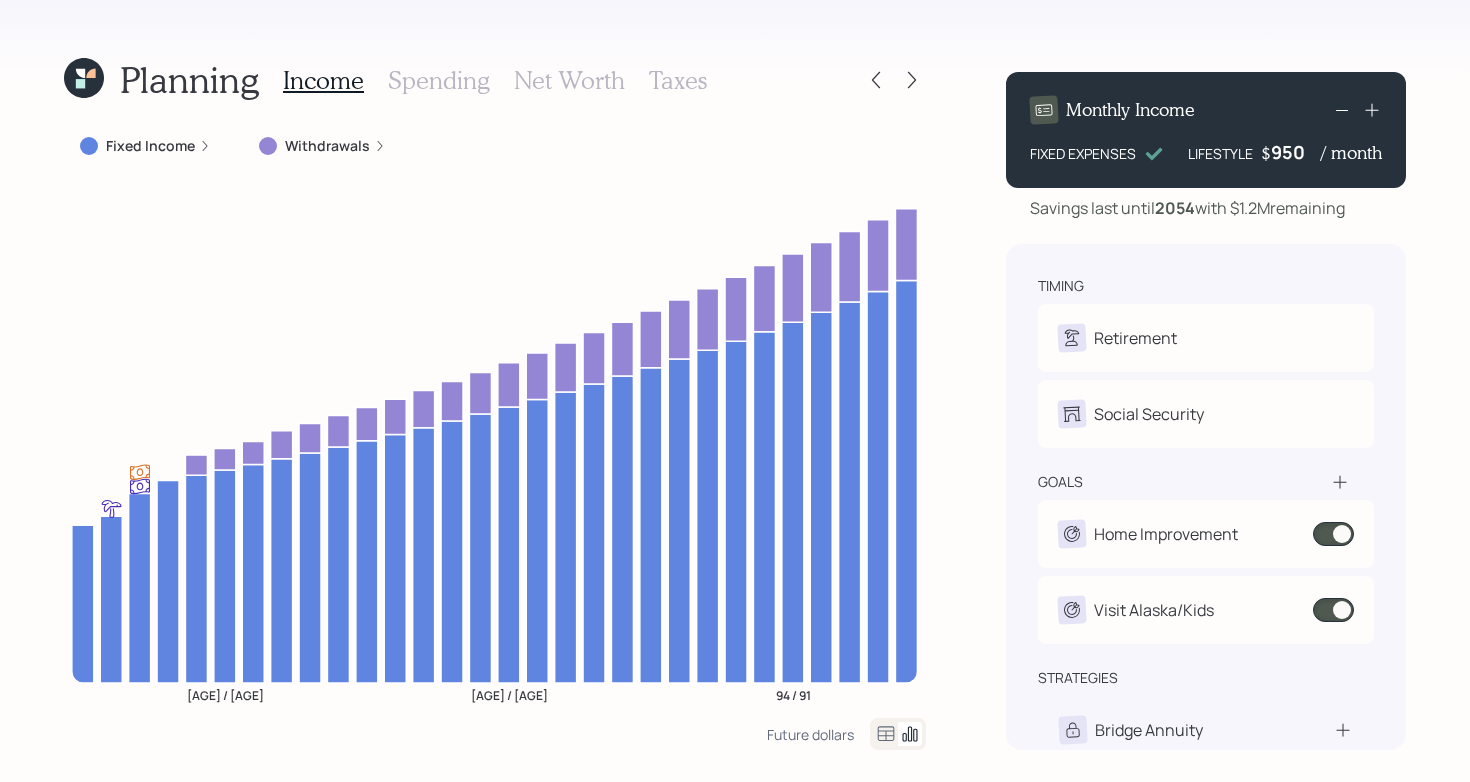 click 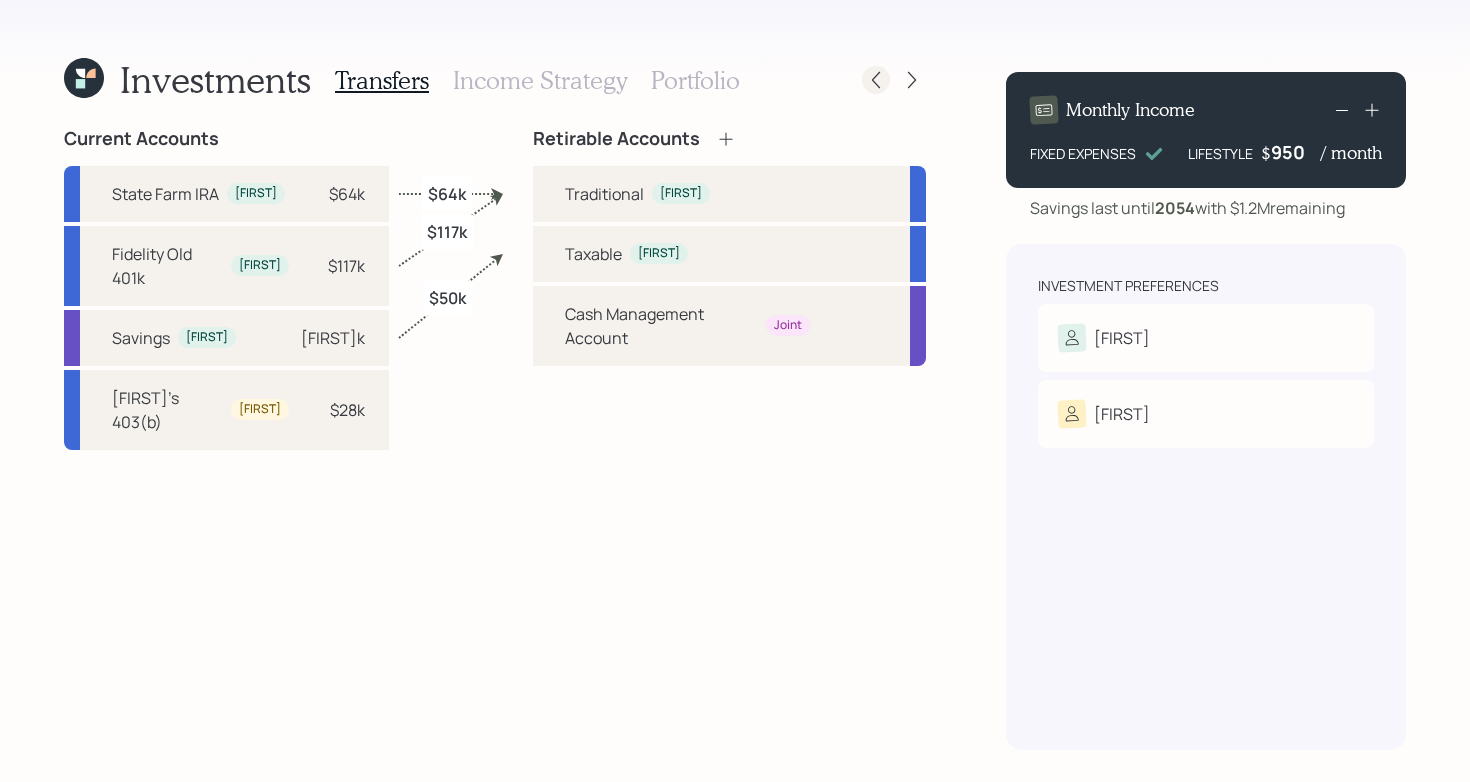 click 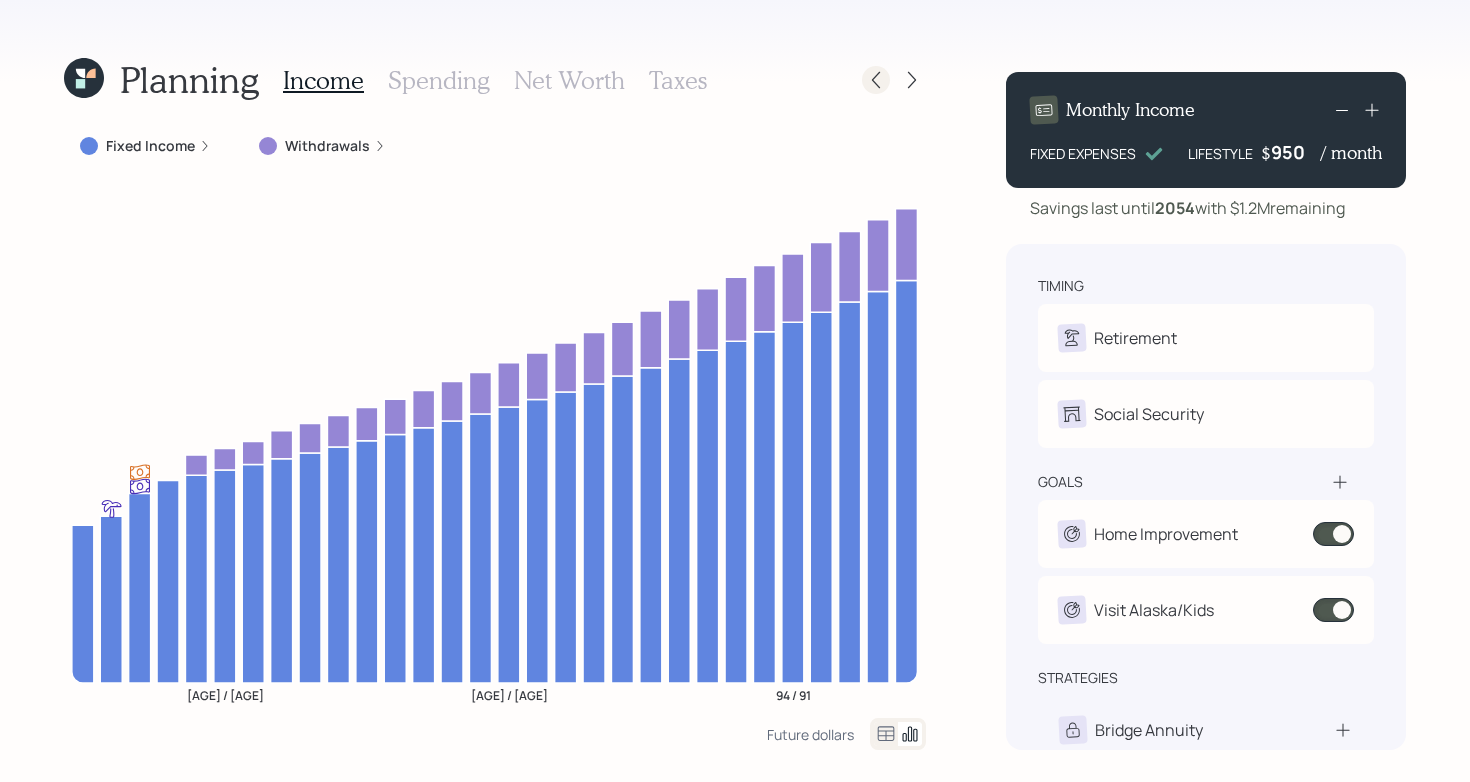 click 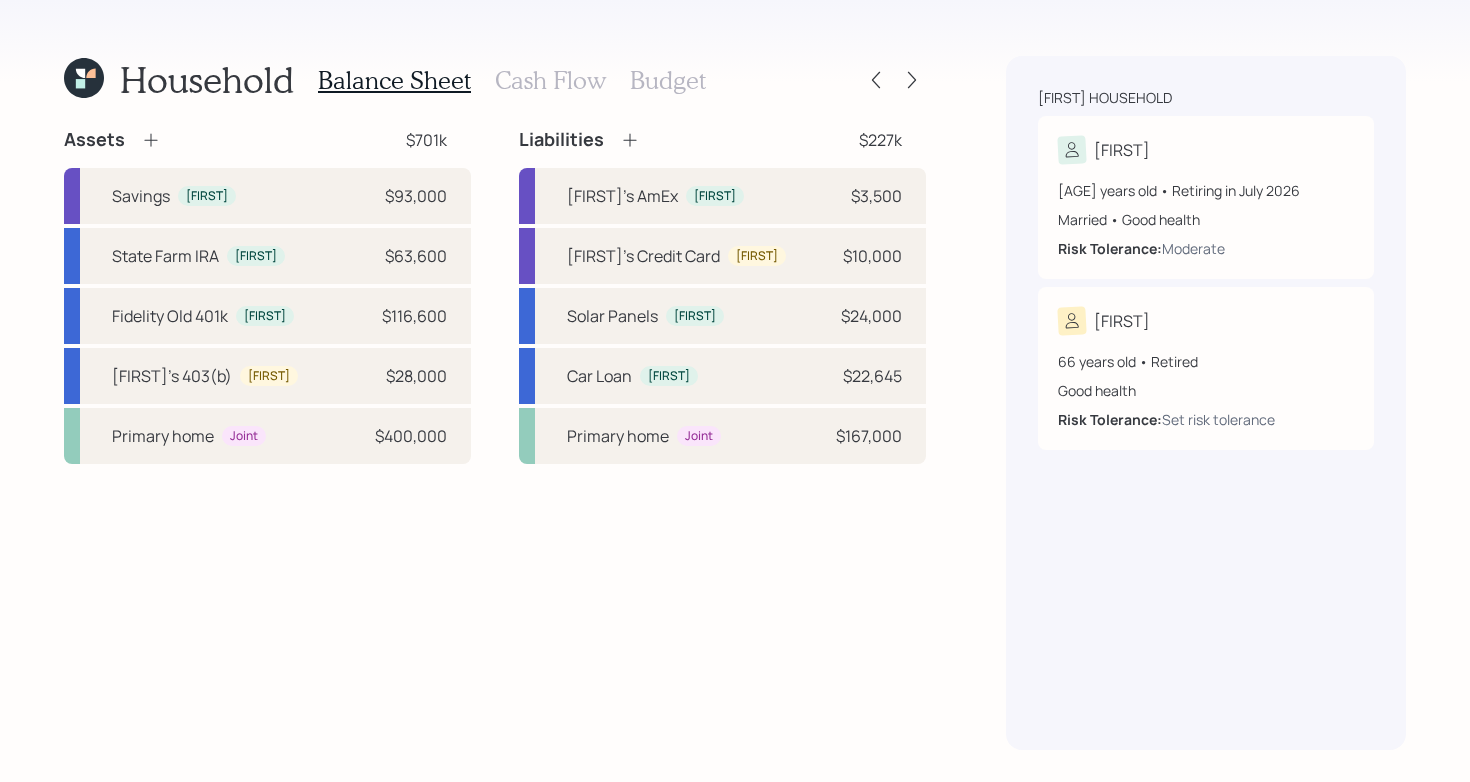click on "Assets $701k Savings [FIRST] $93,000 State Farm IRA [FIRST] $63,600 Fidelity Old 401k [FIRST] $116,600 [FIRST]'s 403(b) [FIRST] $28,000 Primary home Joint $400,000 Liabilities $227k [FIRST]'s AmEx [FIRST] $3,500 [FIRST]'s Credit Card [FIRST] $10,000 Solar Panels [FIRST] $24,000 Car Loan [FIRST] $22,645 Primary home Joint $167,000" at bounding box center (495, 439) 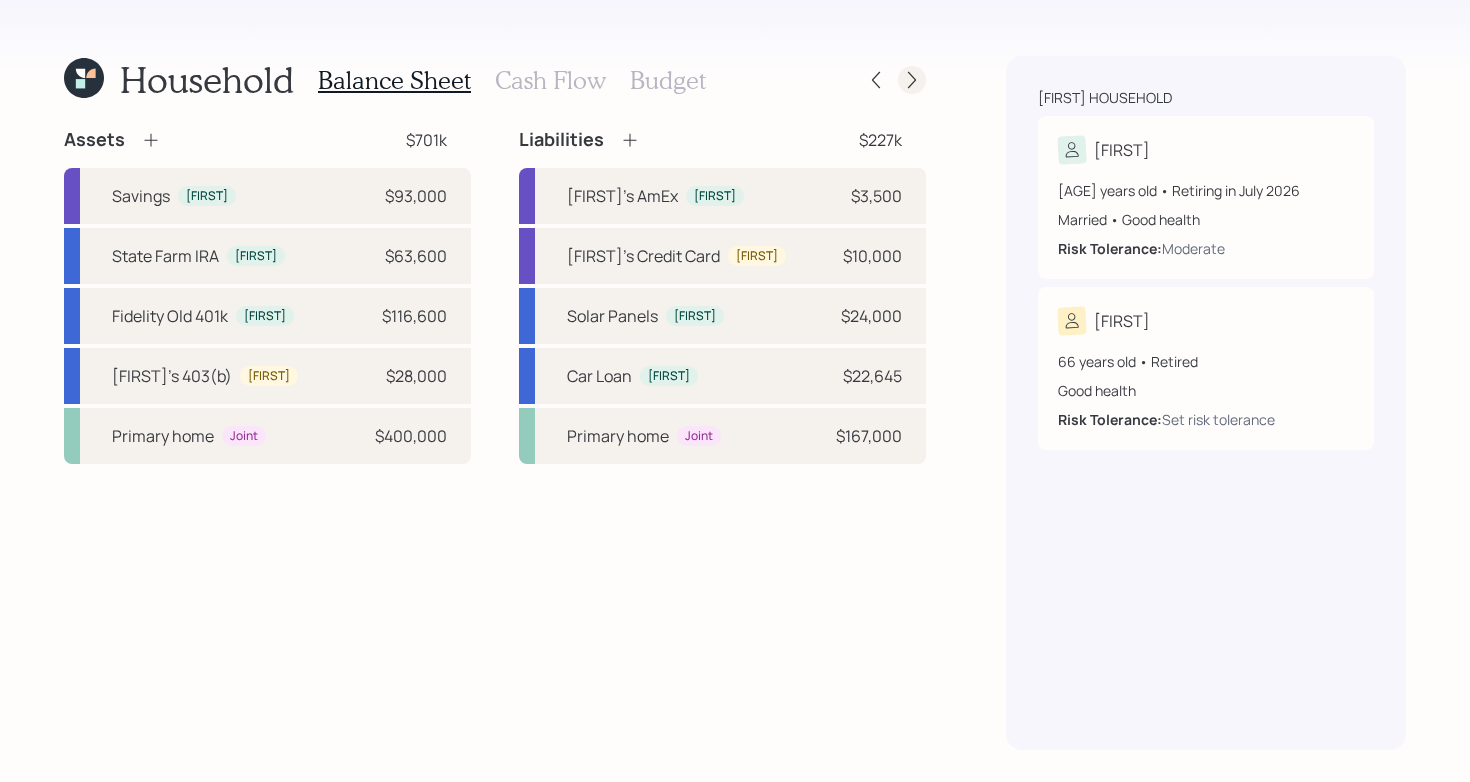 click 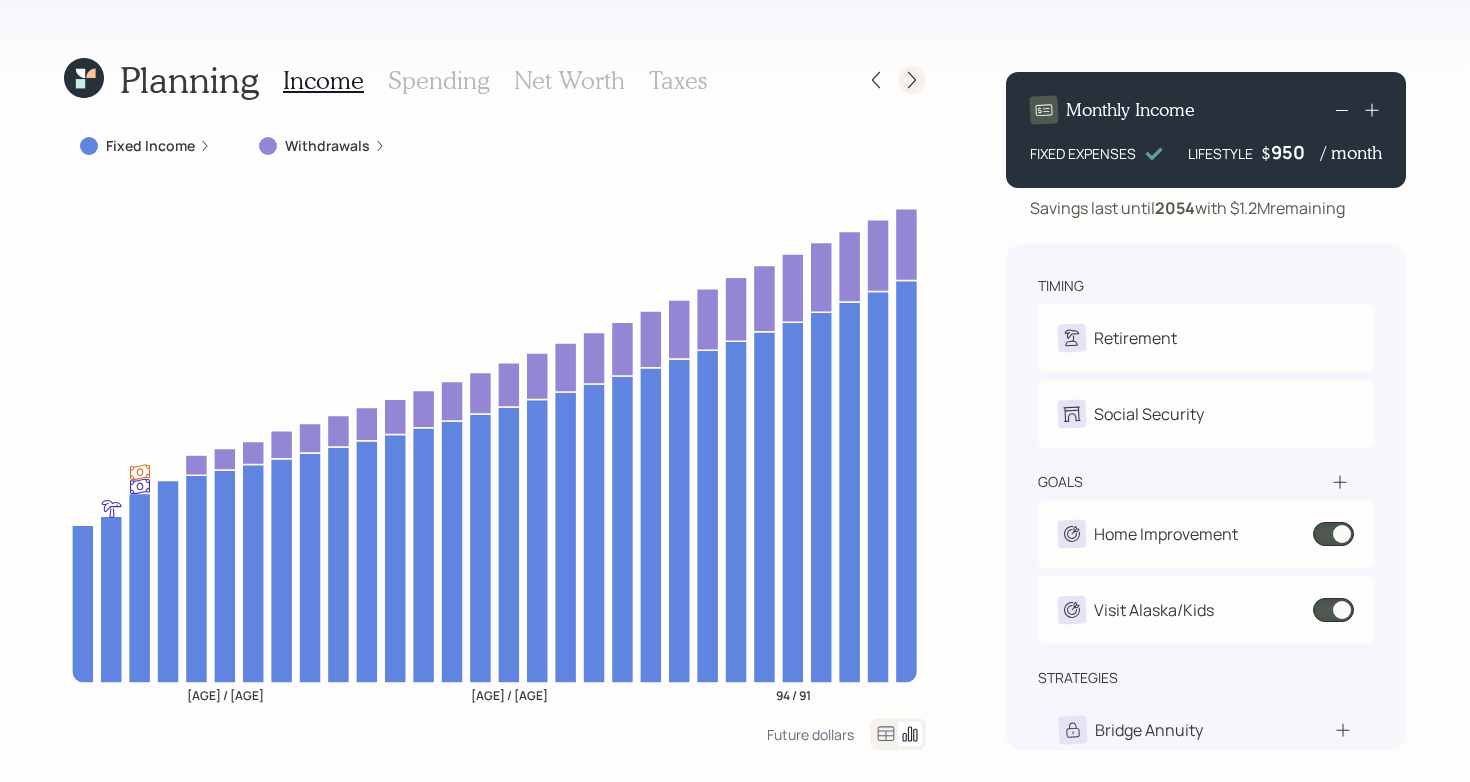 click 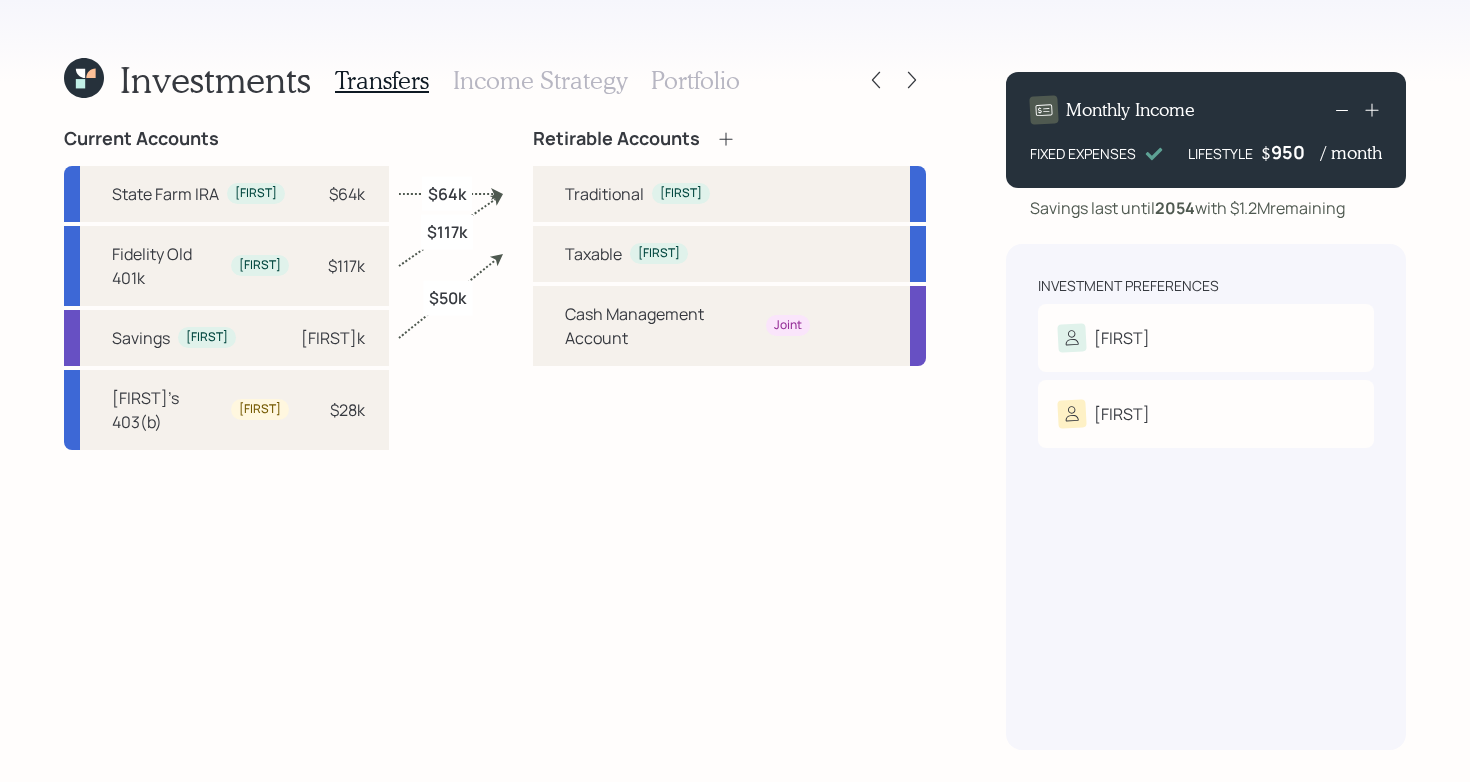 click on "Retirable Accounts Traditional [FIRST] Taxable [FIRST] Cash Management Account Joint" at bounding box center (729, 439) 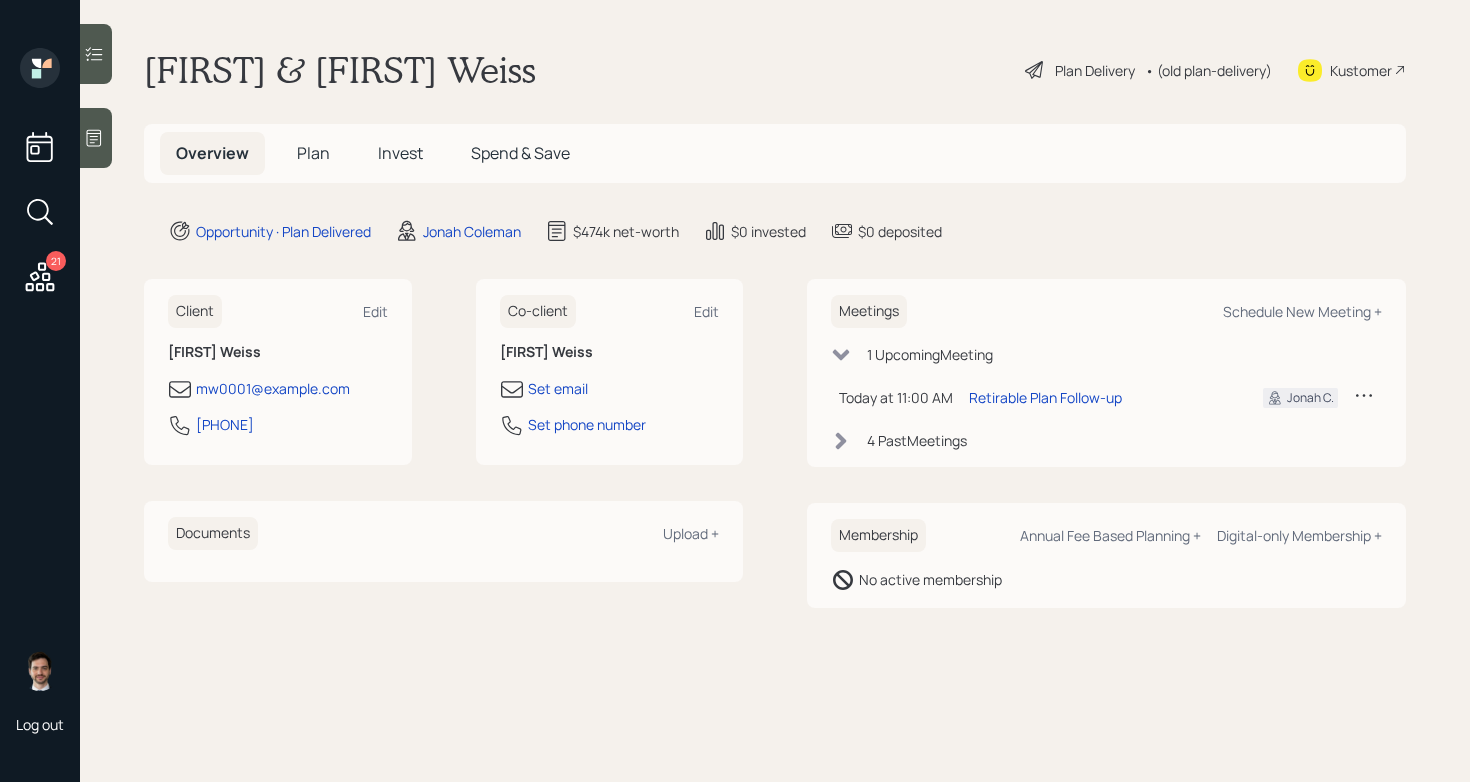 click on "Plan" at bounding box center [313, 153] 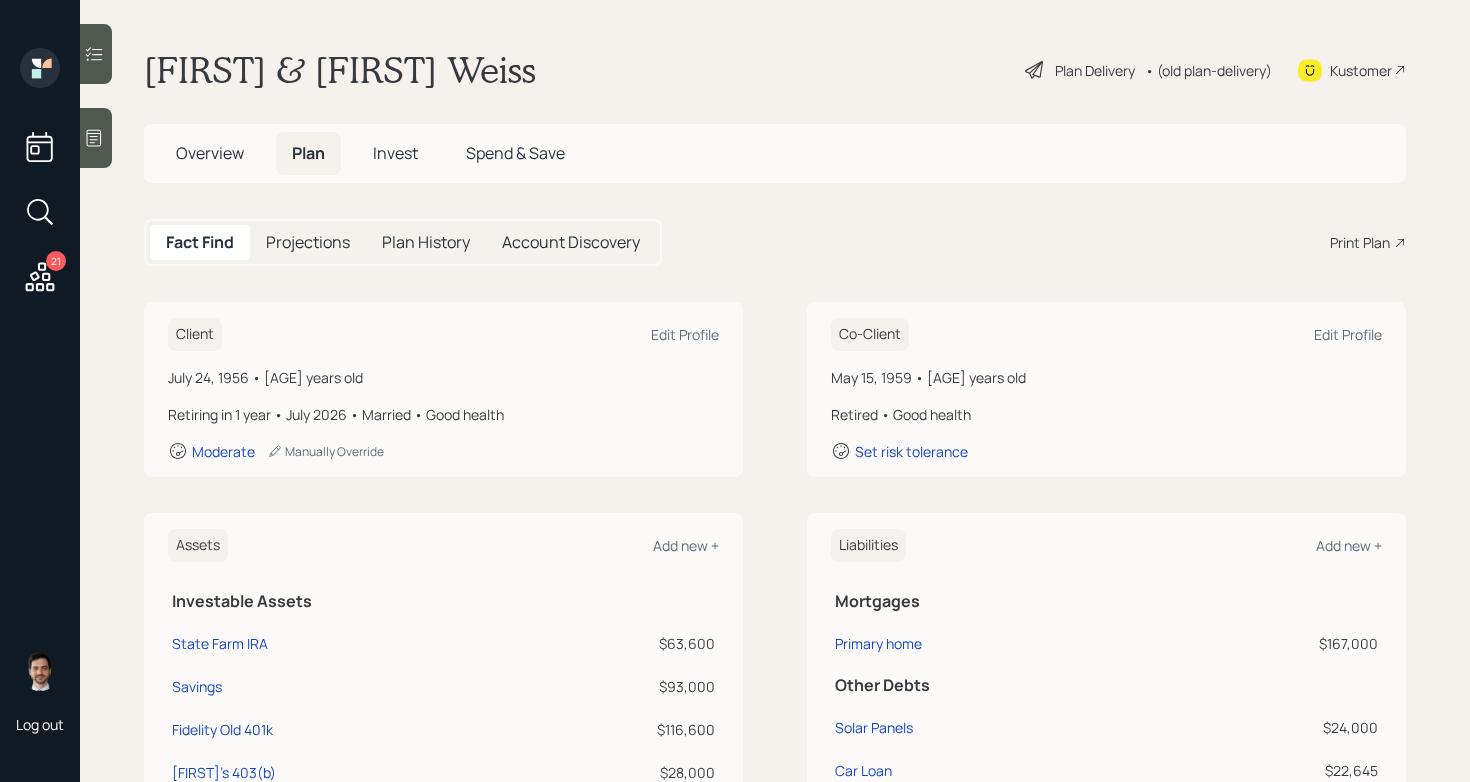 click on "Client Edit Profile July 24, 1956 • [AGE] years old Retiring in 1 year • July 2026 • Married • Good health Moderate Manually Override Co-Client Edit Profile May 15, 1959 • [AGE] years old Retired • Good health Set risk tolerance" at bounding box center (775, 389) 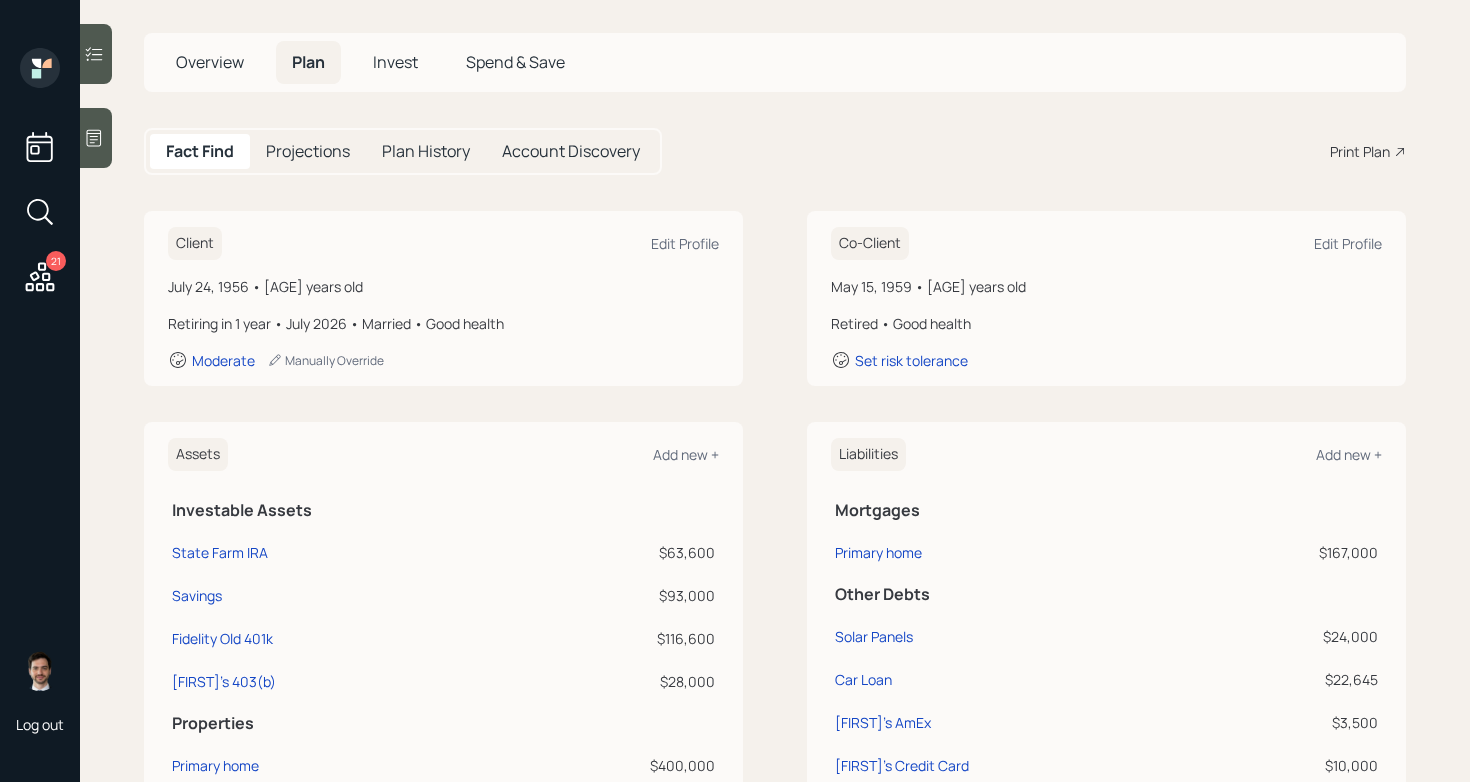 scroll, scrollTop: 0, scrollLeft: 0, axis: both 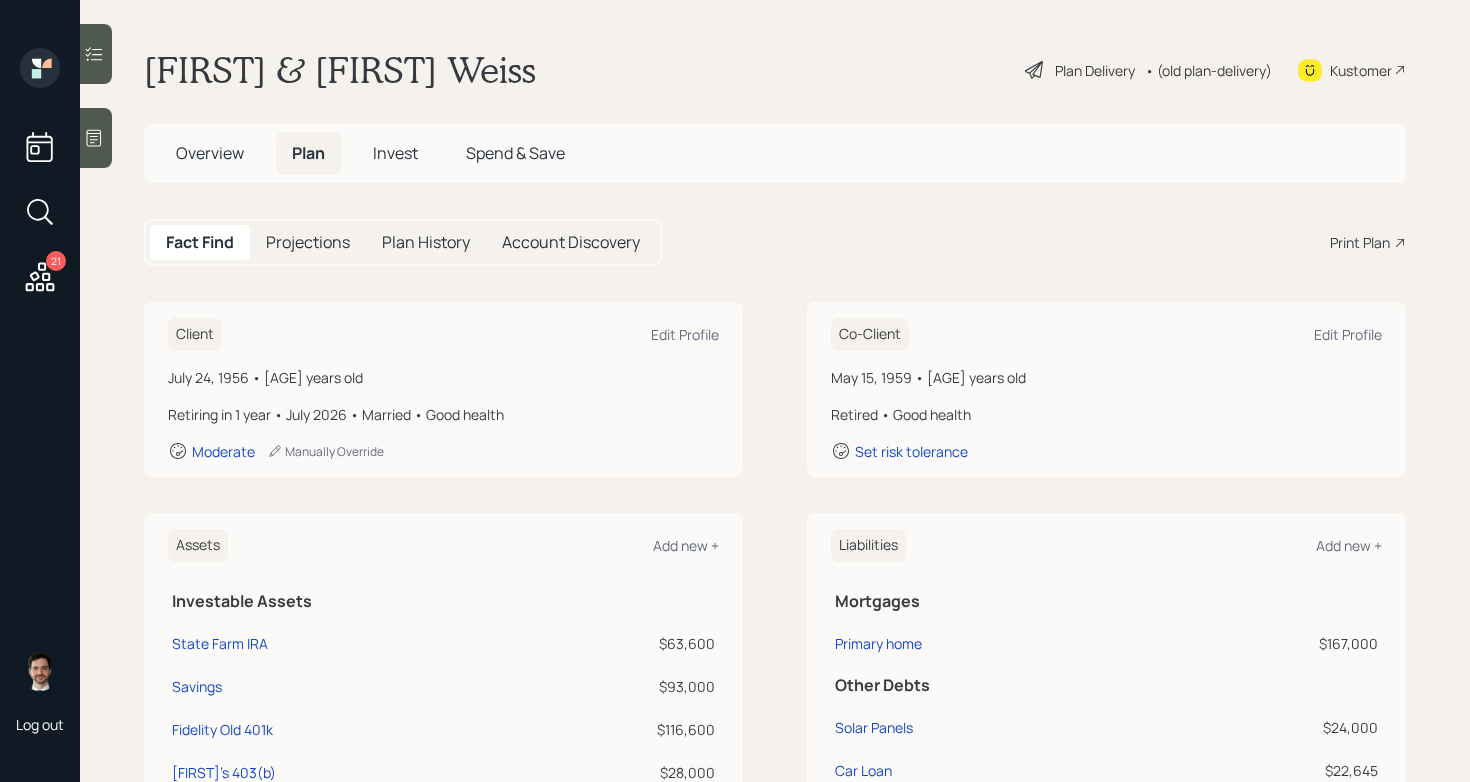 click on "Plan Delivery" at bounding box center (1080, 70) 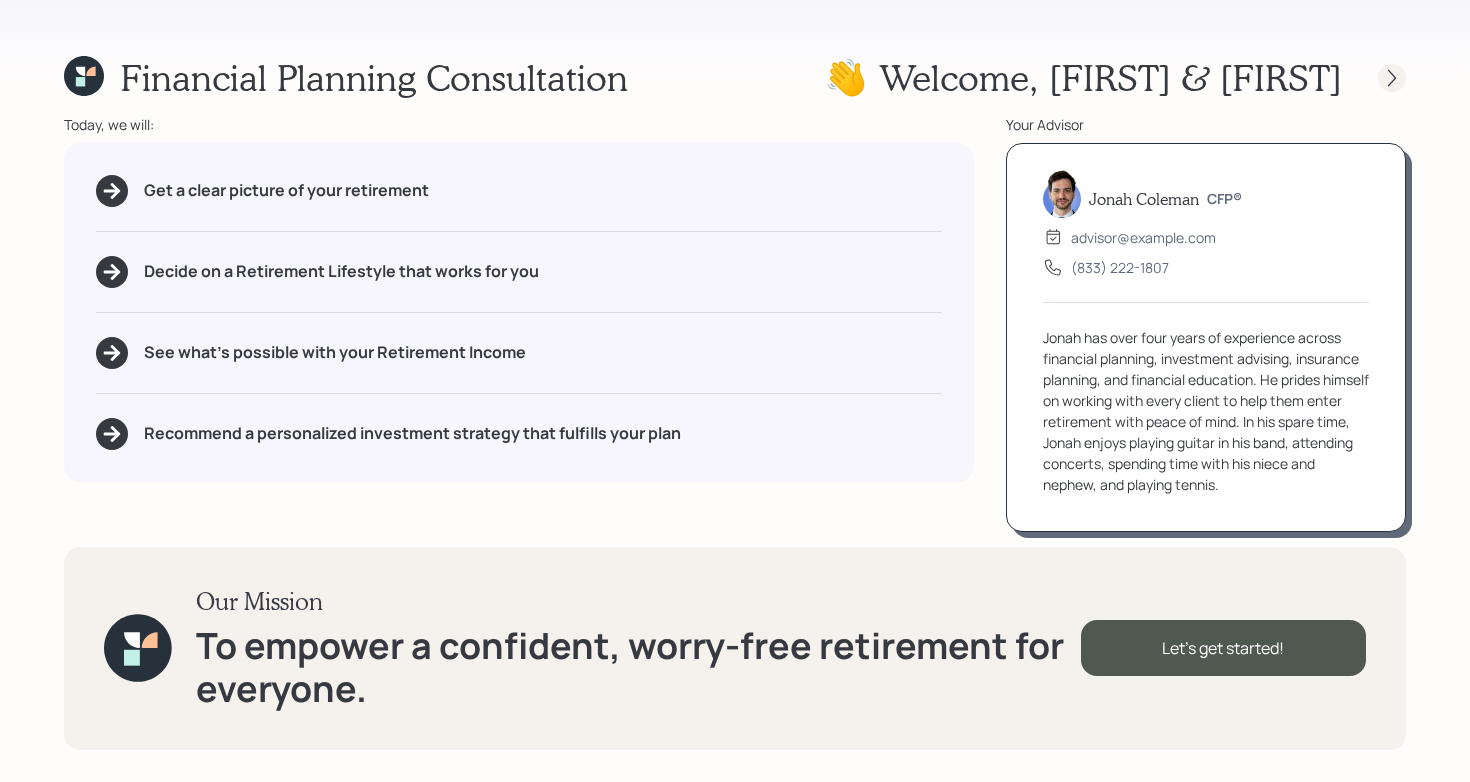 click 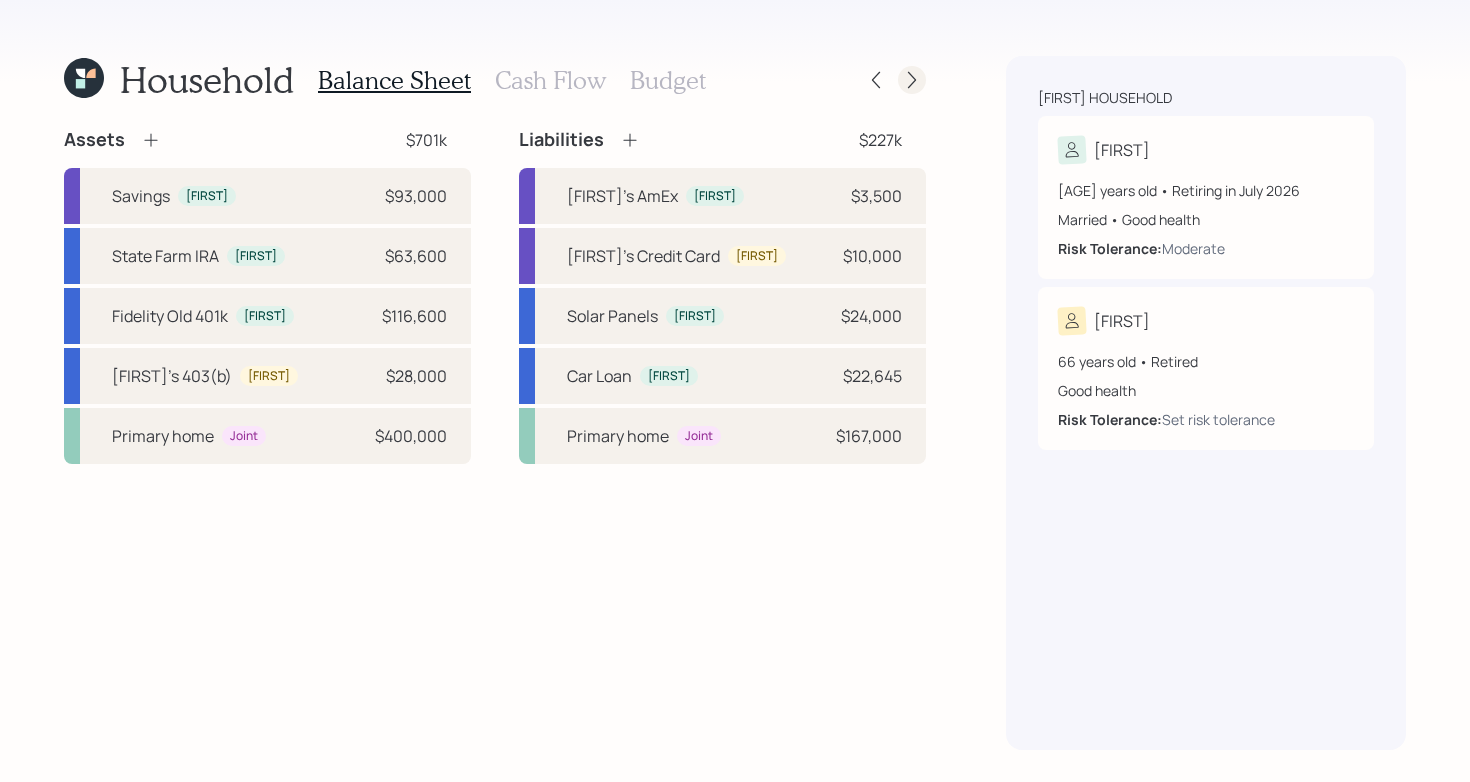click 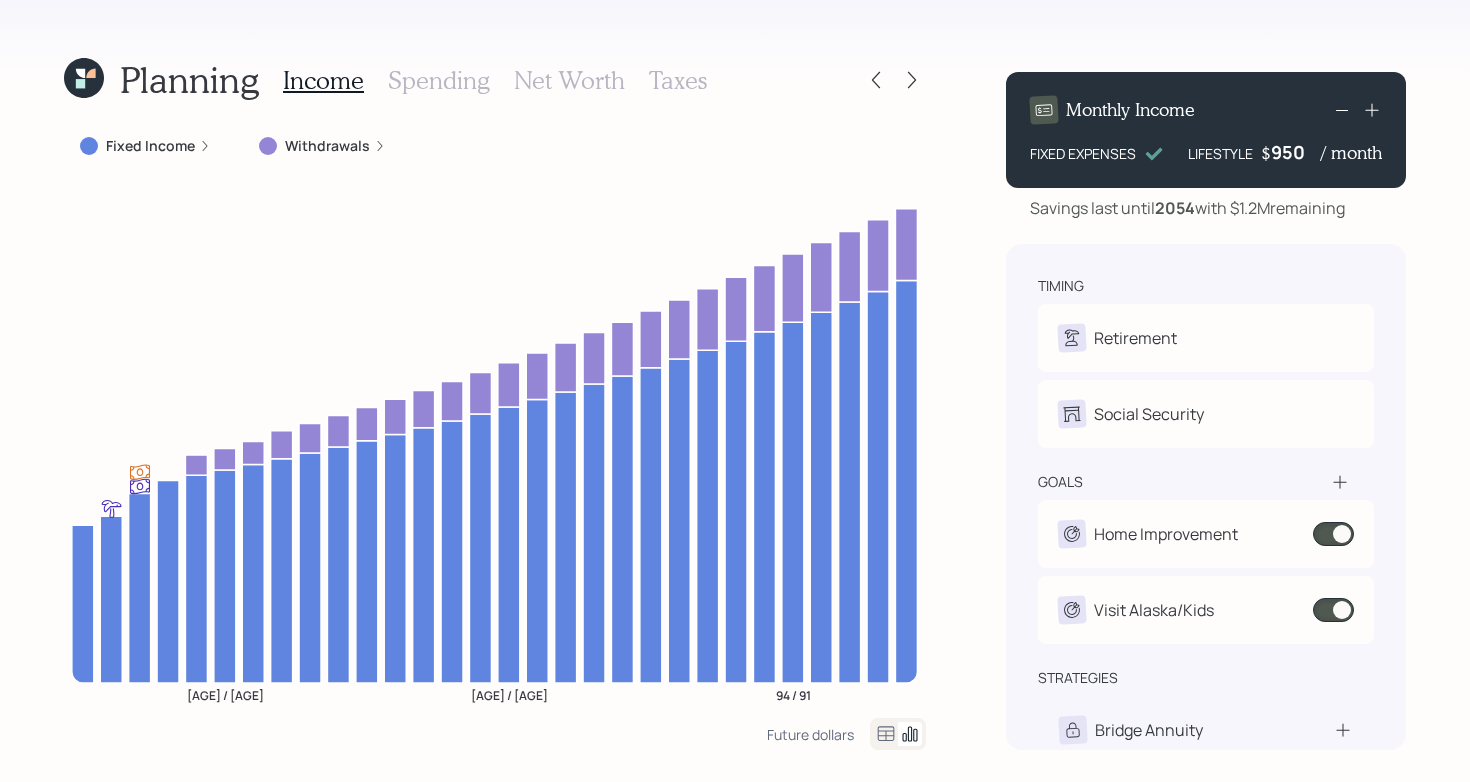 click on "Planning Income Spending Net Worth Taxes Fixed Income Withdrawals [AGE] / [AGE] [AGE] / [AGE] [AGE] / [AGE] Future dollars Monthly Income FIXED EXPENSES LIFESTYLE $ 950  / month Savings last until  2054  with   $1.2M  remaining timing Retirement M Retire at [AGE]y 7m J Retired Social Security M Elect at [AGE]y nullm J Elect at [AGE]y nullm goals Home Improvement $5,000 • Once • In 2025 Visit Alaska/Kids $2,500 • Once • In 2025 strategies Bridge Annuity Lifetime Income Annuity" at bounding box center [735, 391] 